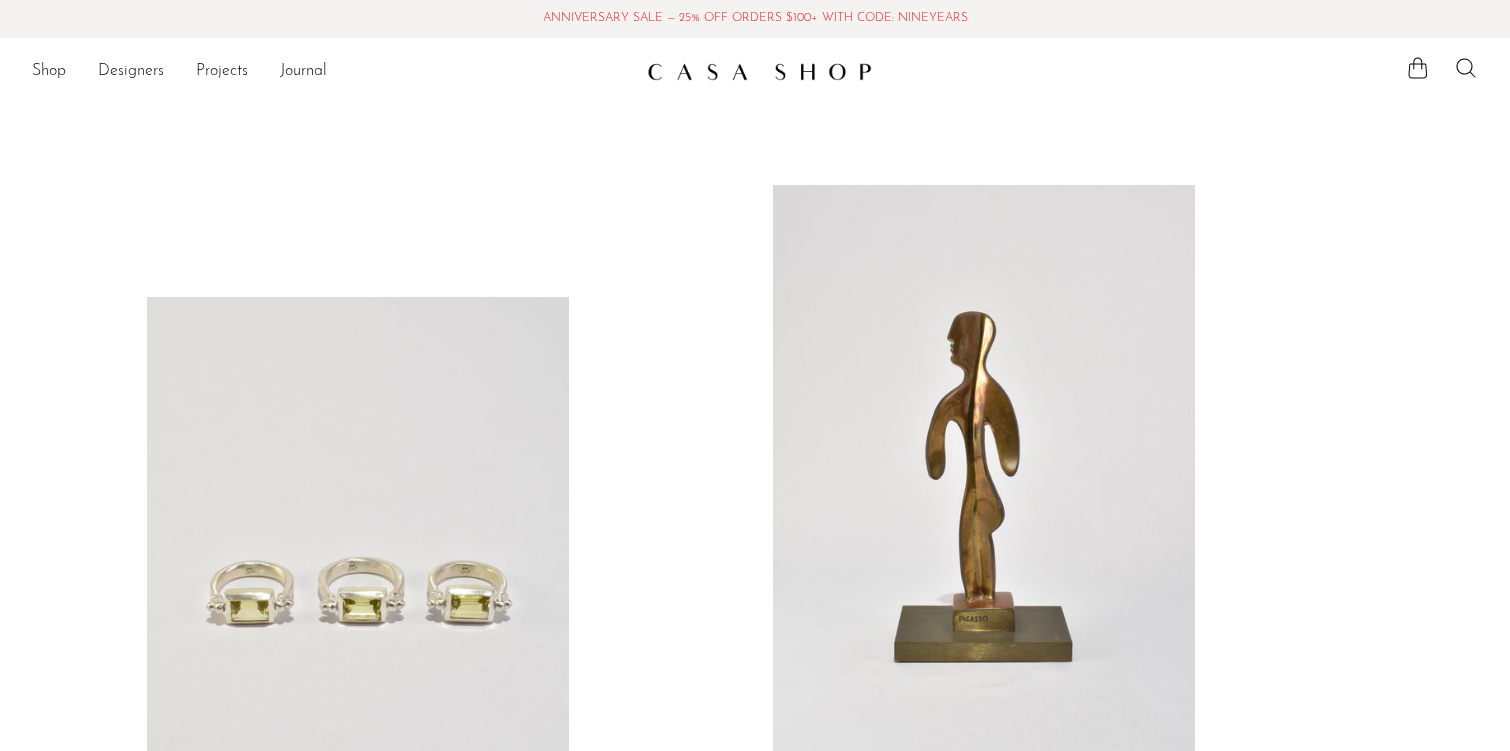 scroll, scrollTop: 0, scrollLeft: 0, axis: both 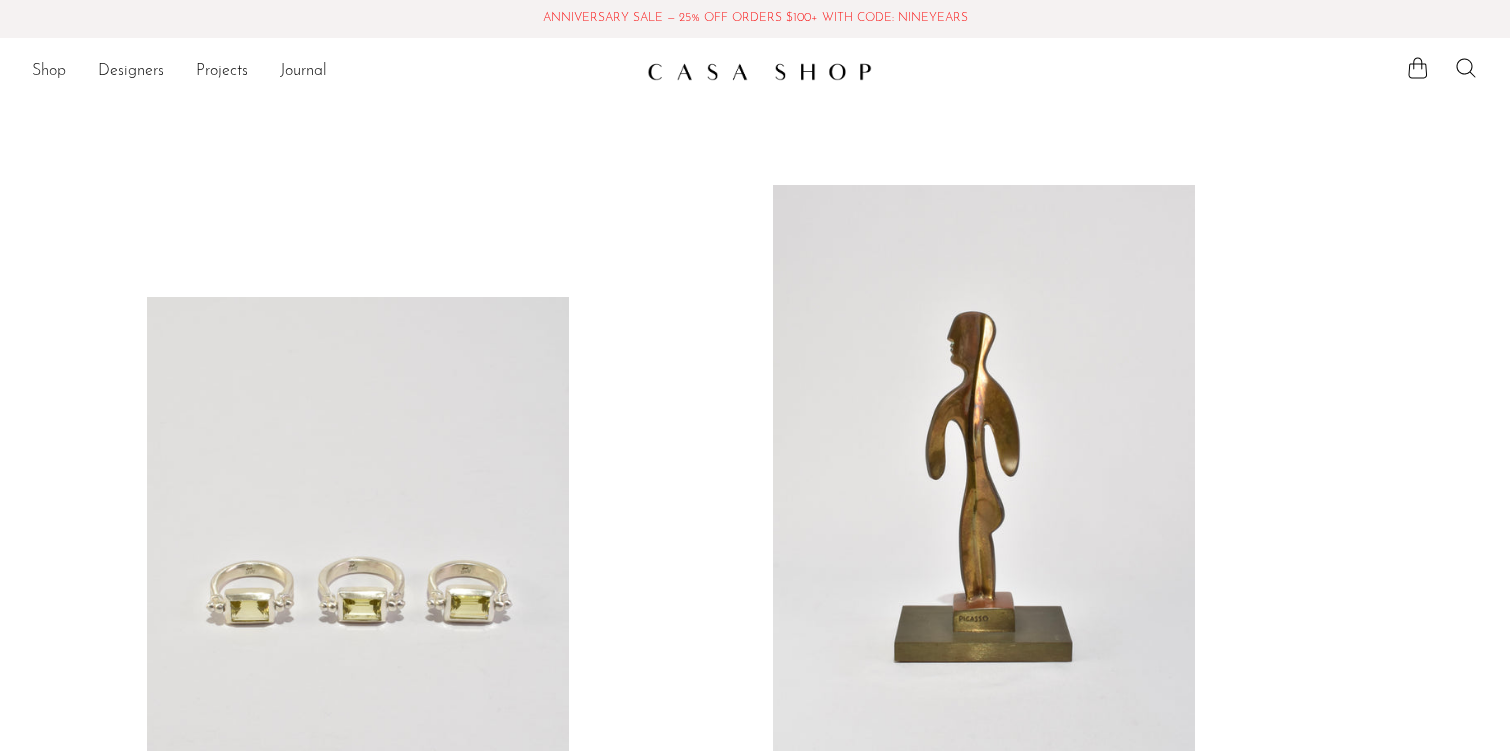 click on "Shop" at bounding box center (49, 72) 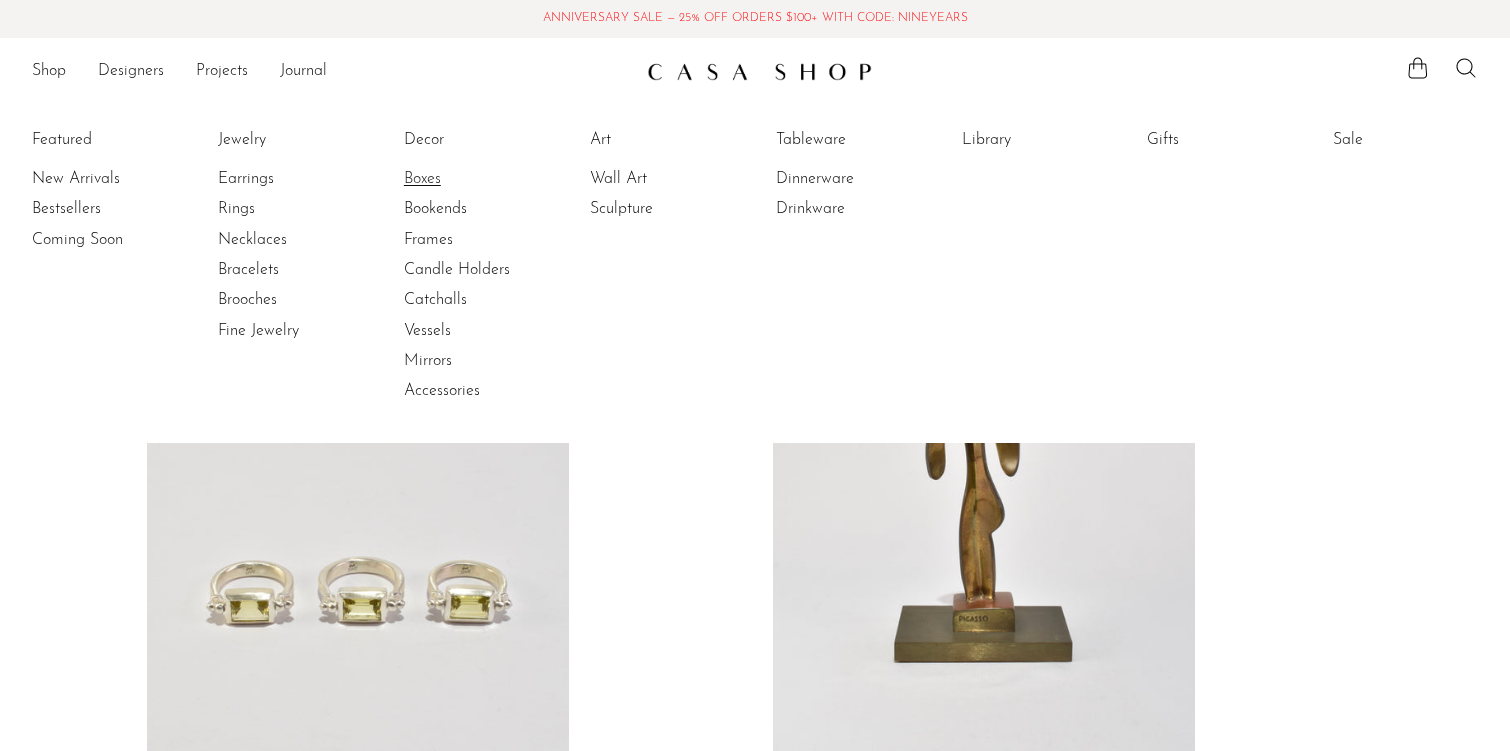 click on "Boxes" at bounding box center [479, 179] 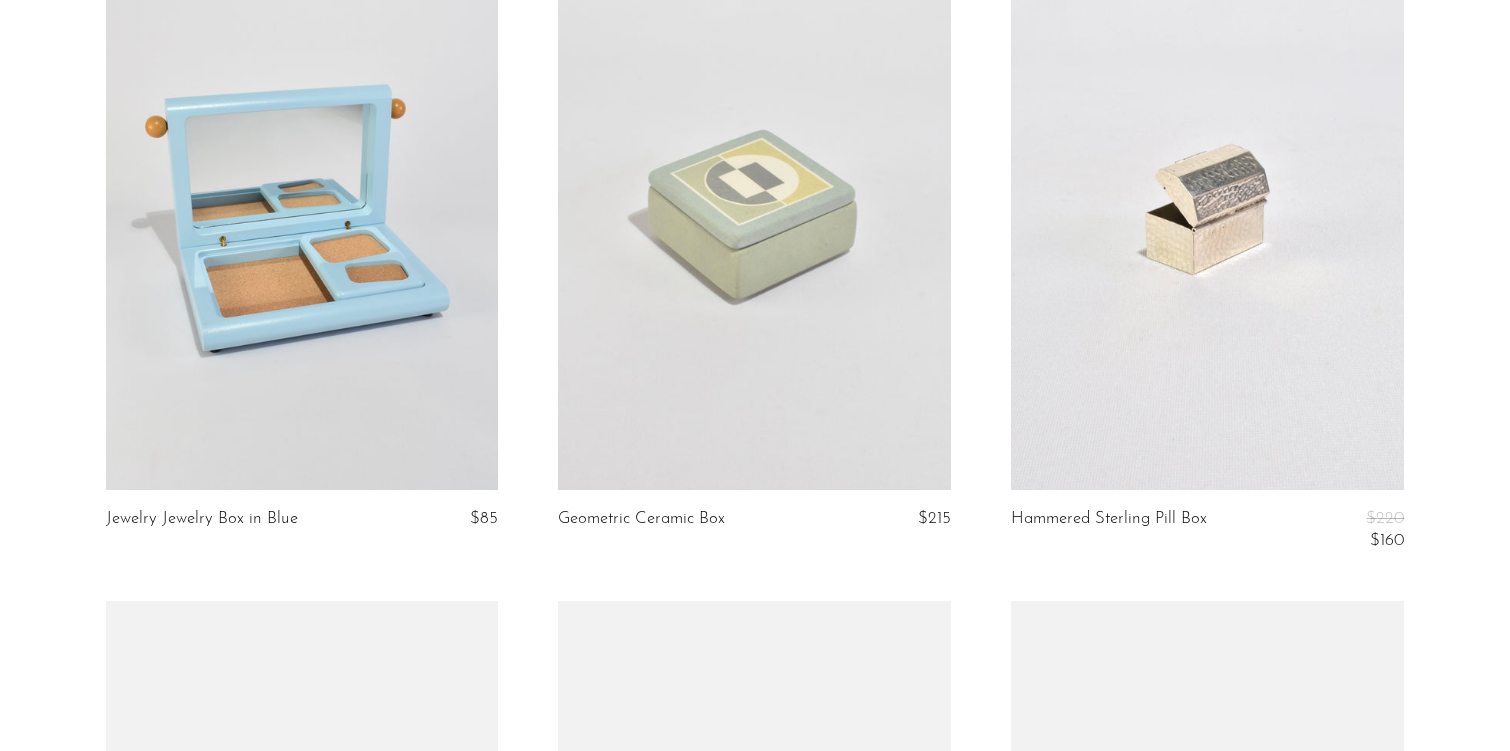 scroll, scrollTop: 4138, scrollLeft: 0, axis: vertical 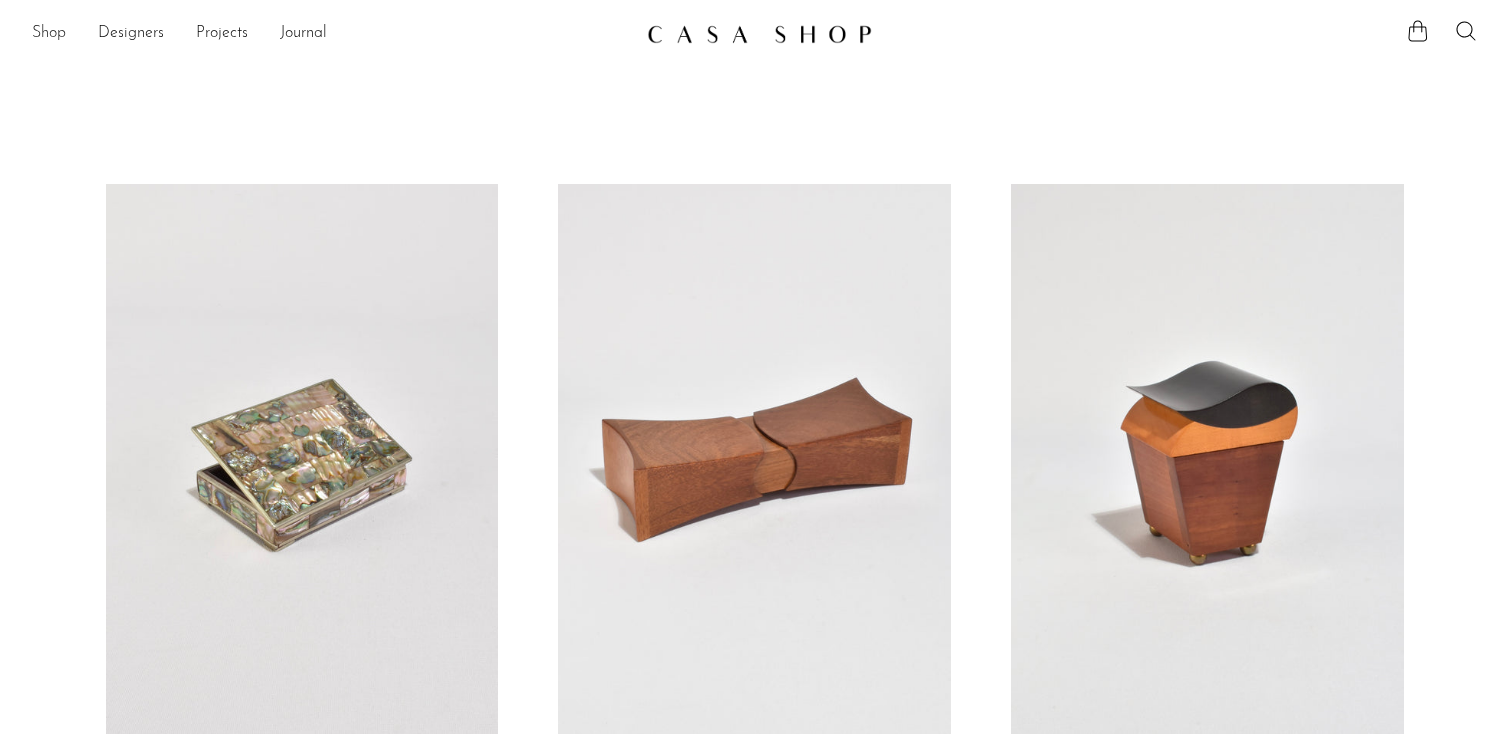 click on "Shop" at bounding box center (49, 34) 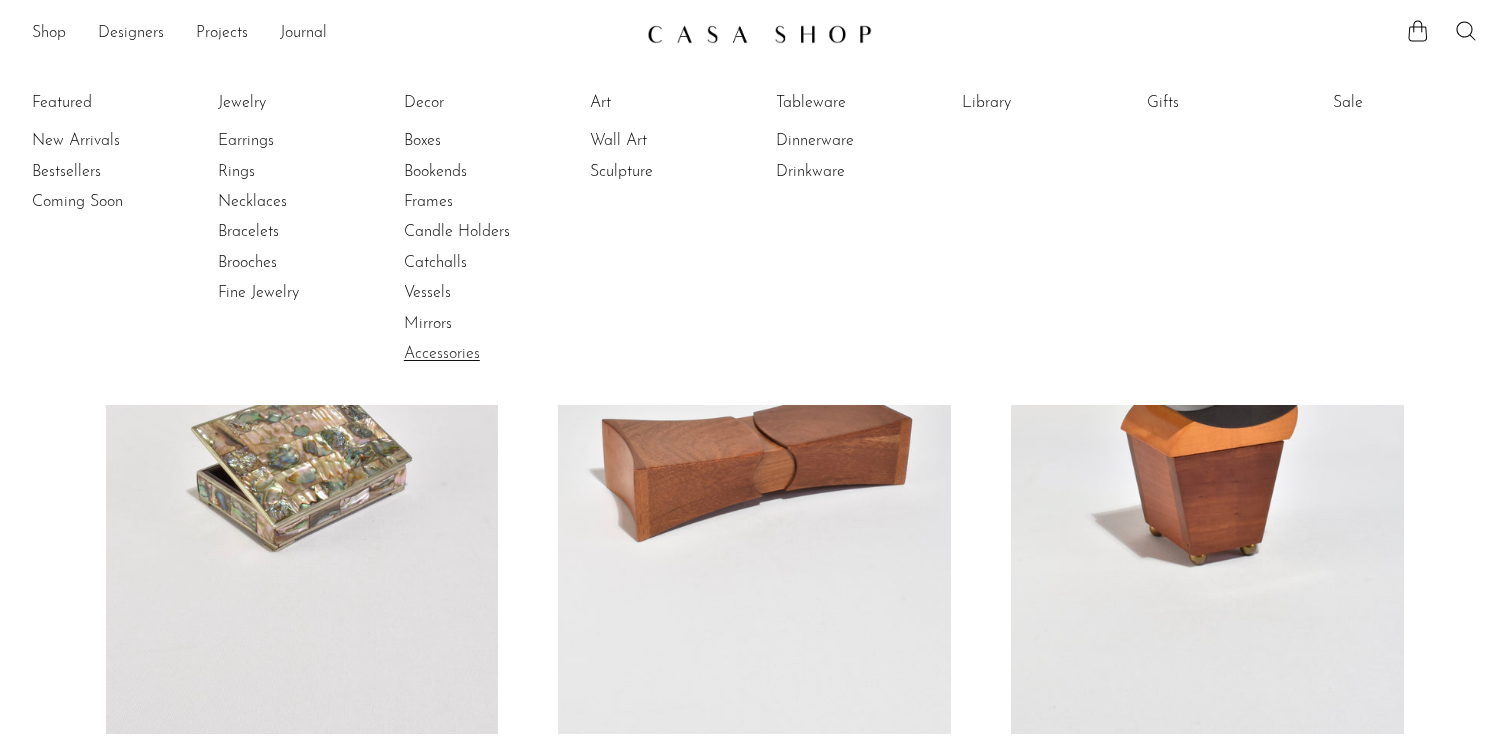 click on "Accessories" at bounding box center [479, 354] 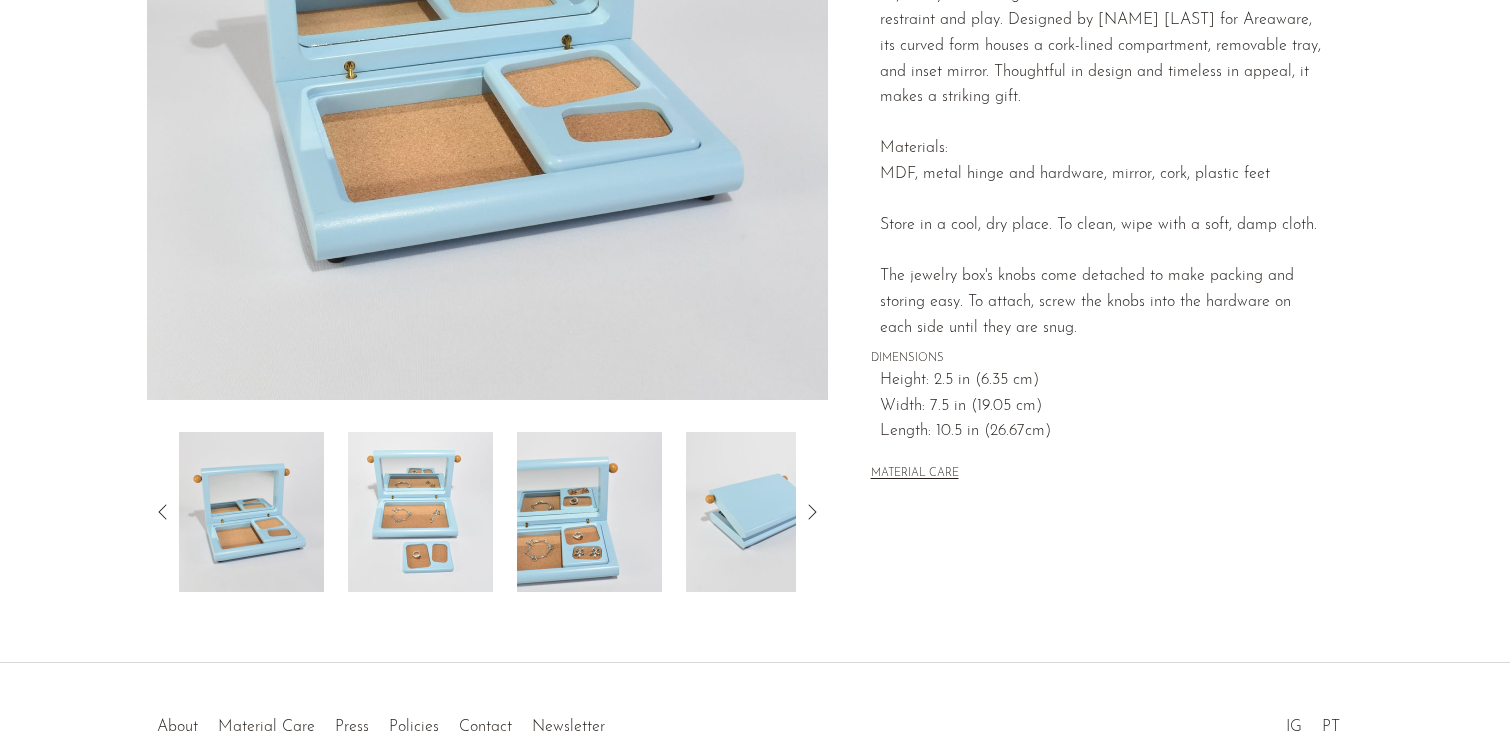 scroll, scrollTop: 0, scrollLeft: 0, axis: both 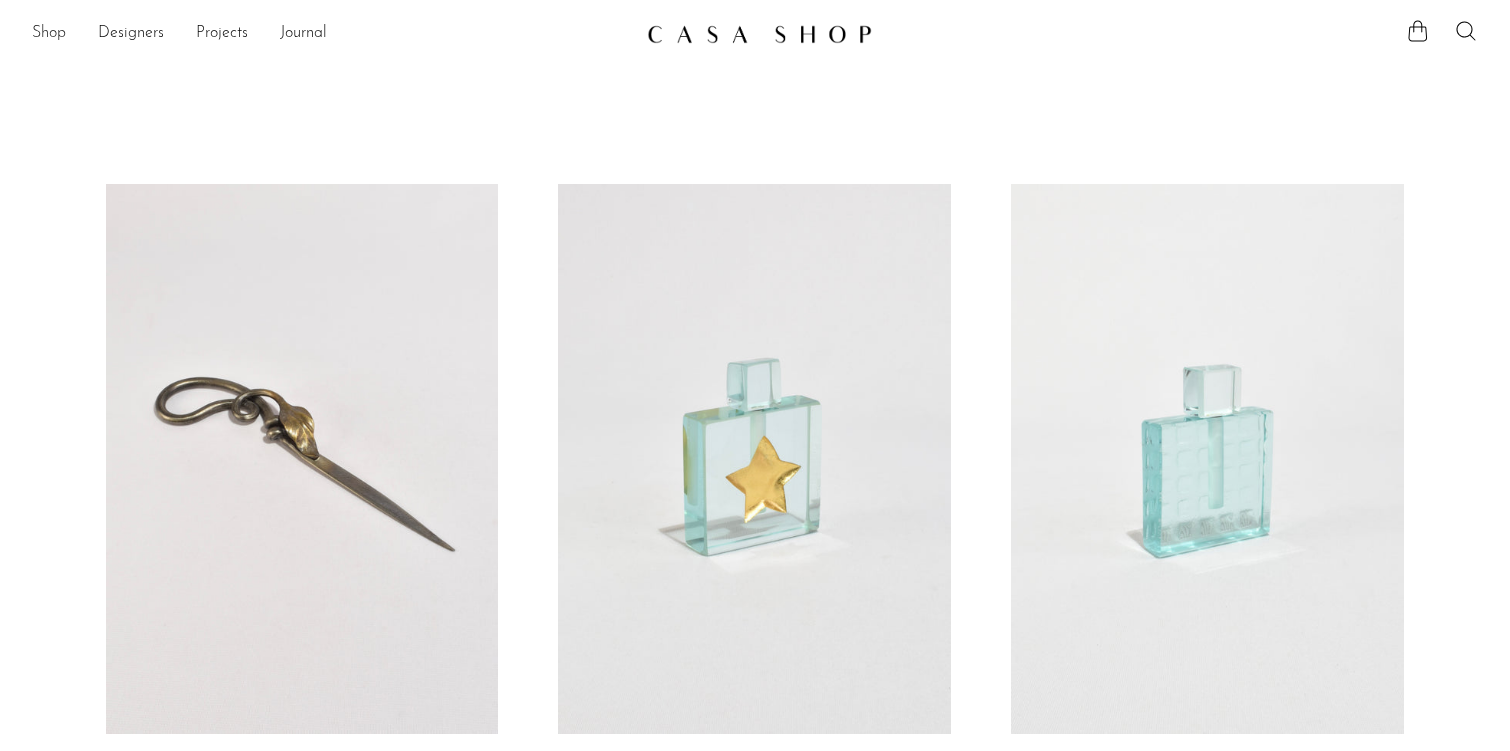 click on "Shop" at bounding box center [49, 34] 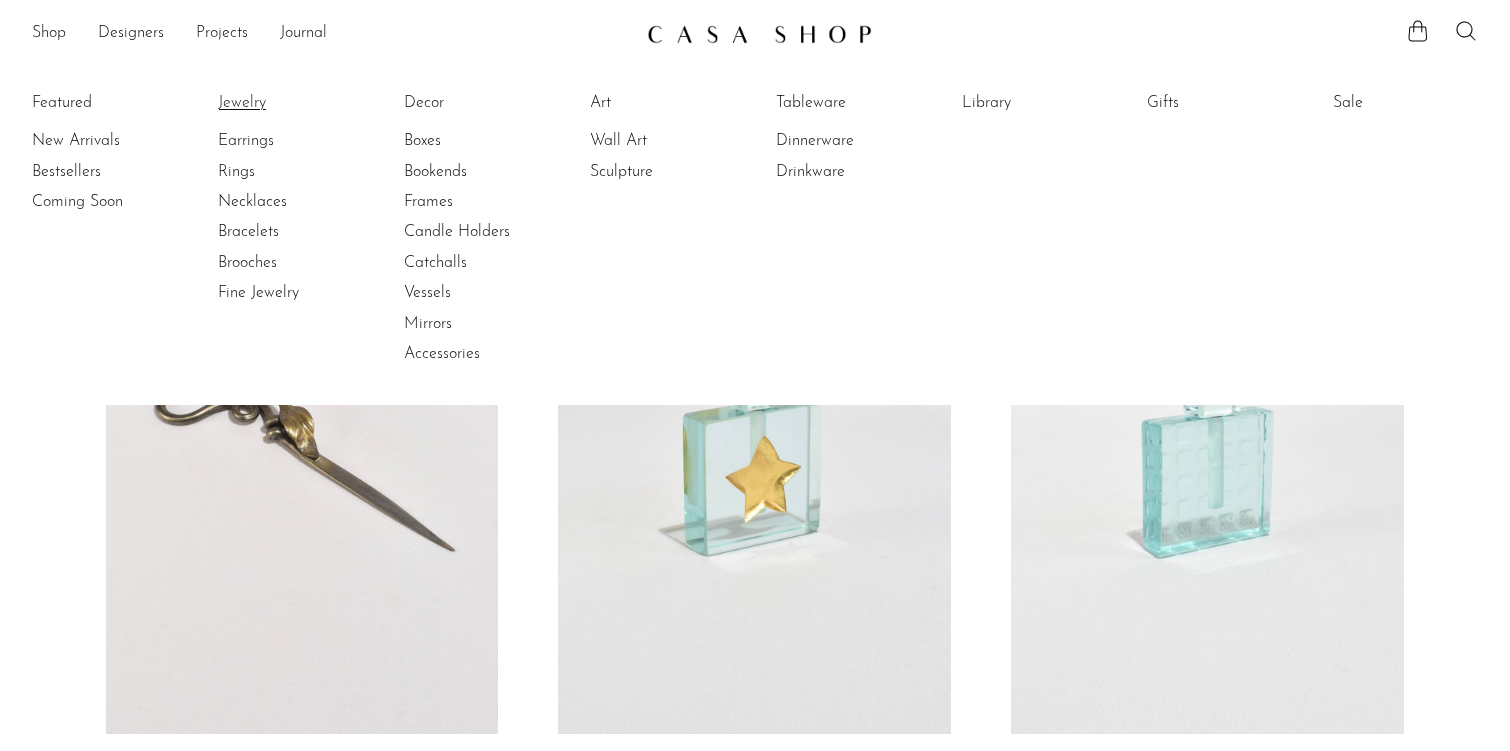 click on "Jewelry" at bounding box center (293, 103) 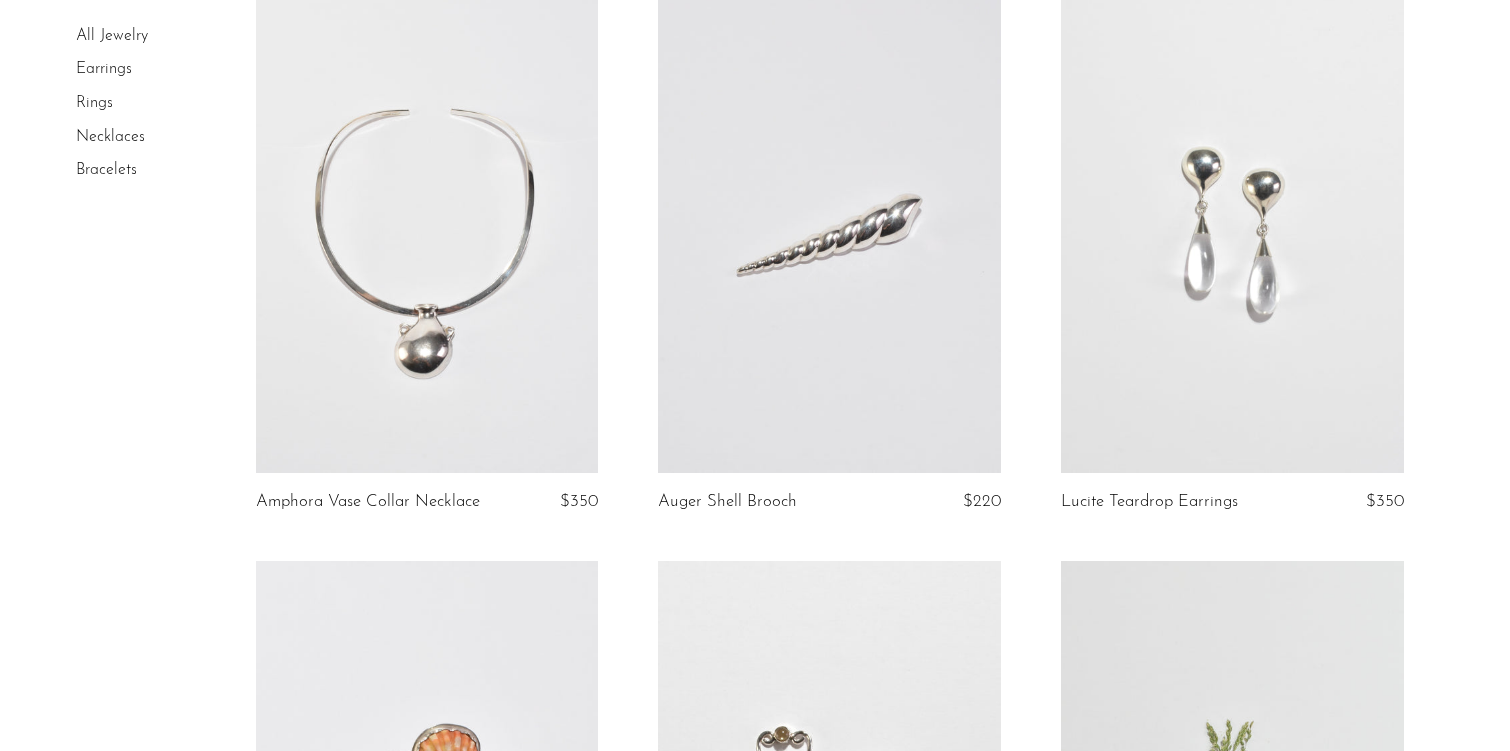 scroll, scrollTop: 0, scrollLeft: 0, axis: both 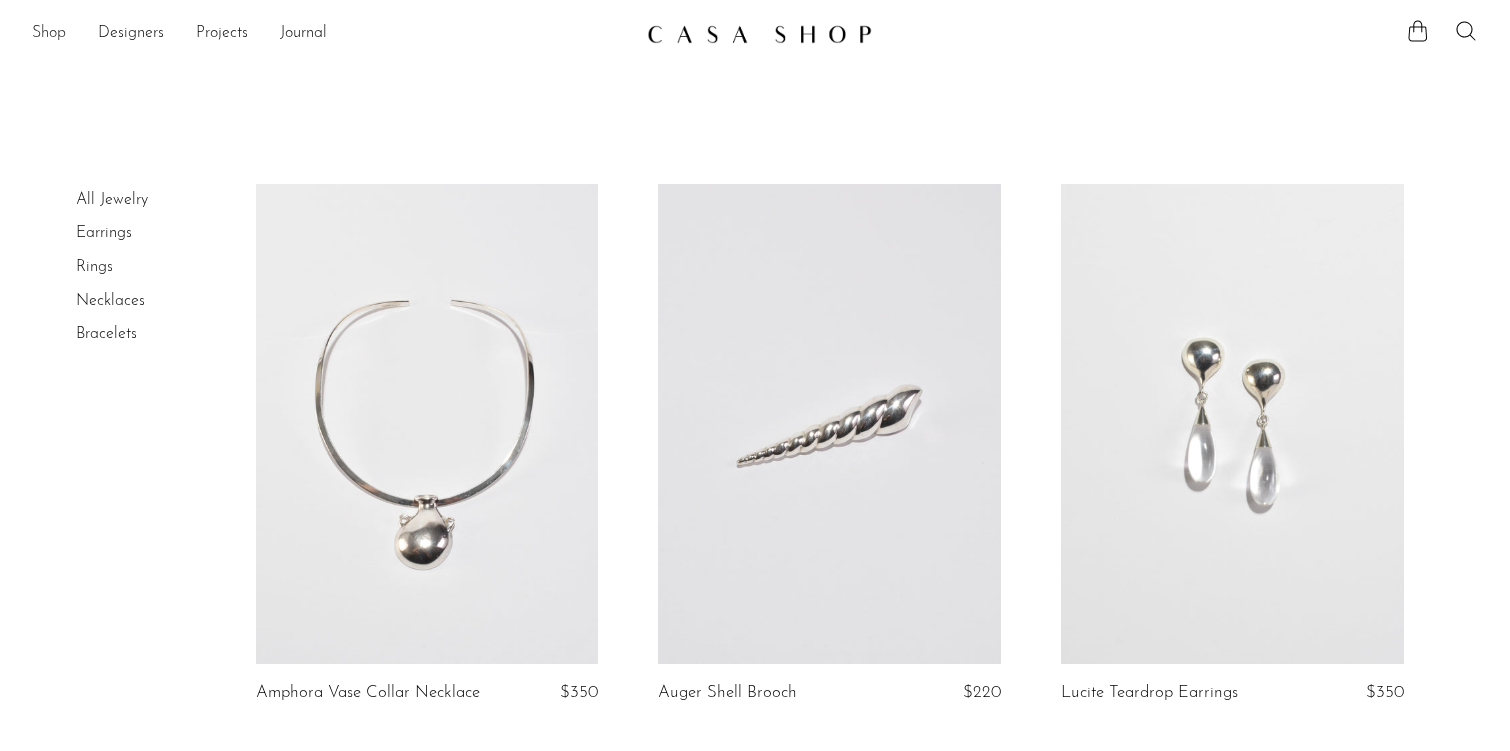 click on "Shop" at bounding box center (49, 34) 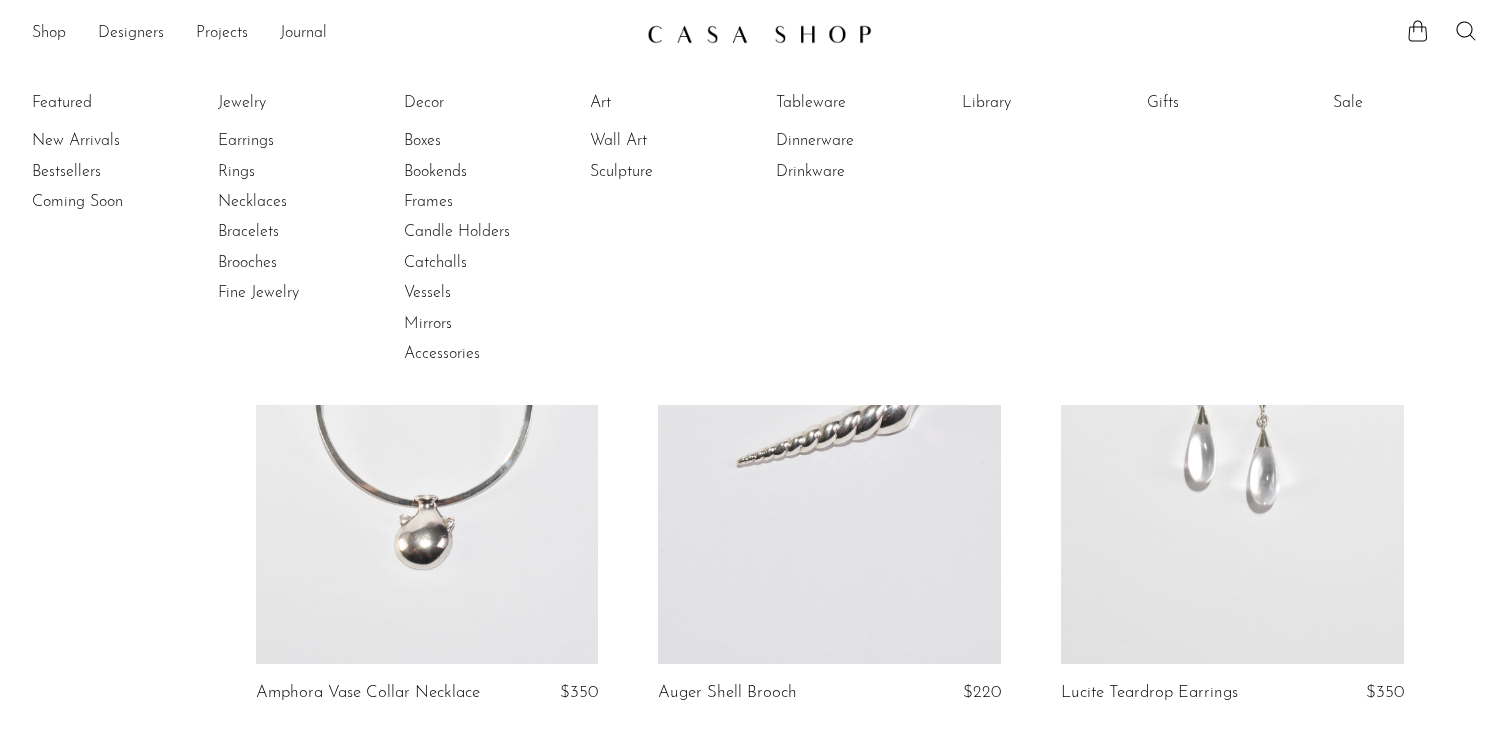 click on "Gifts" at bounding box center (1222, 103) 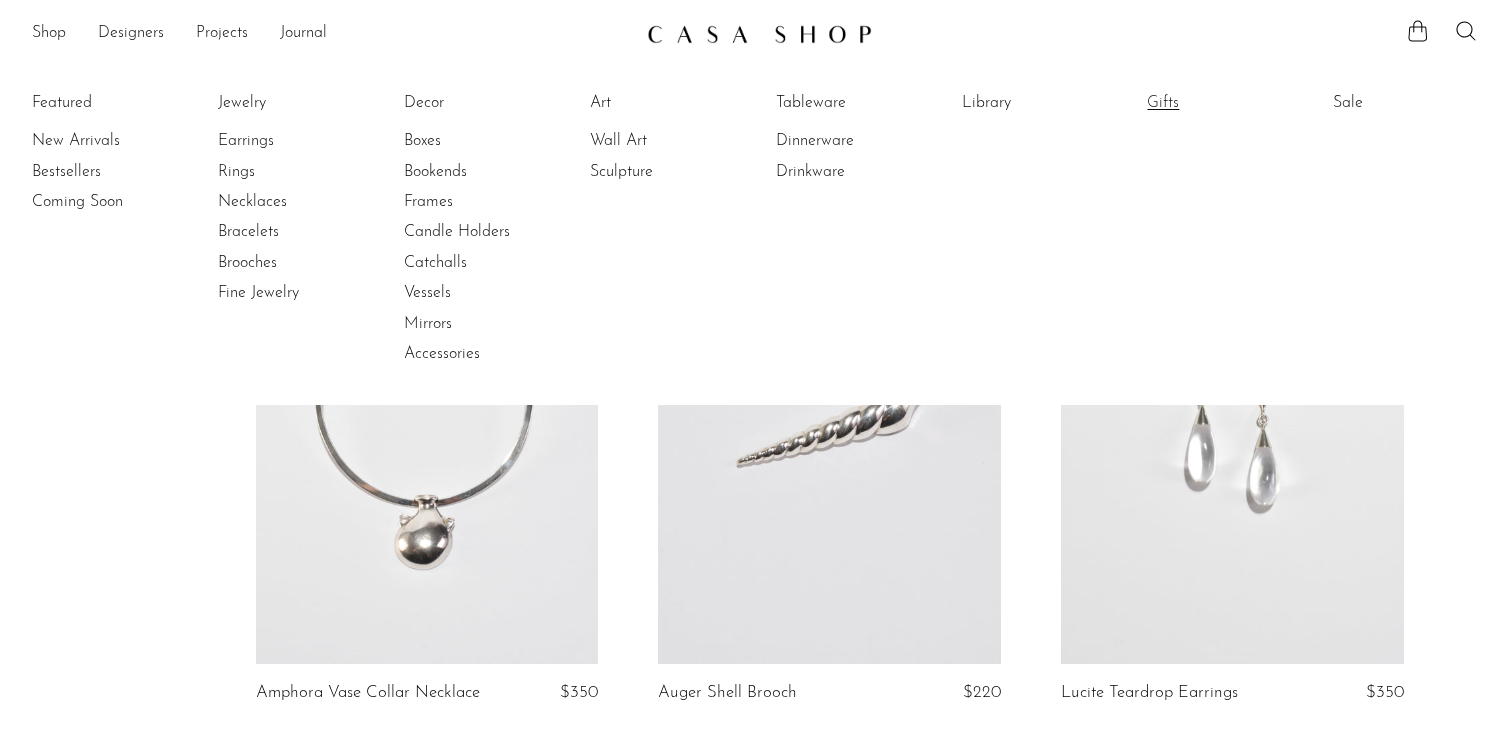 click on "Gifts" at bounding box center (1222, 103) 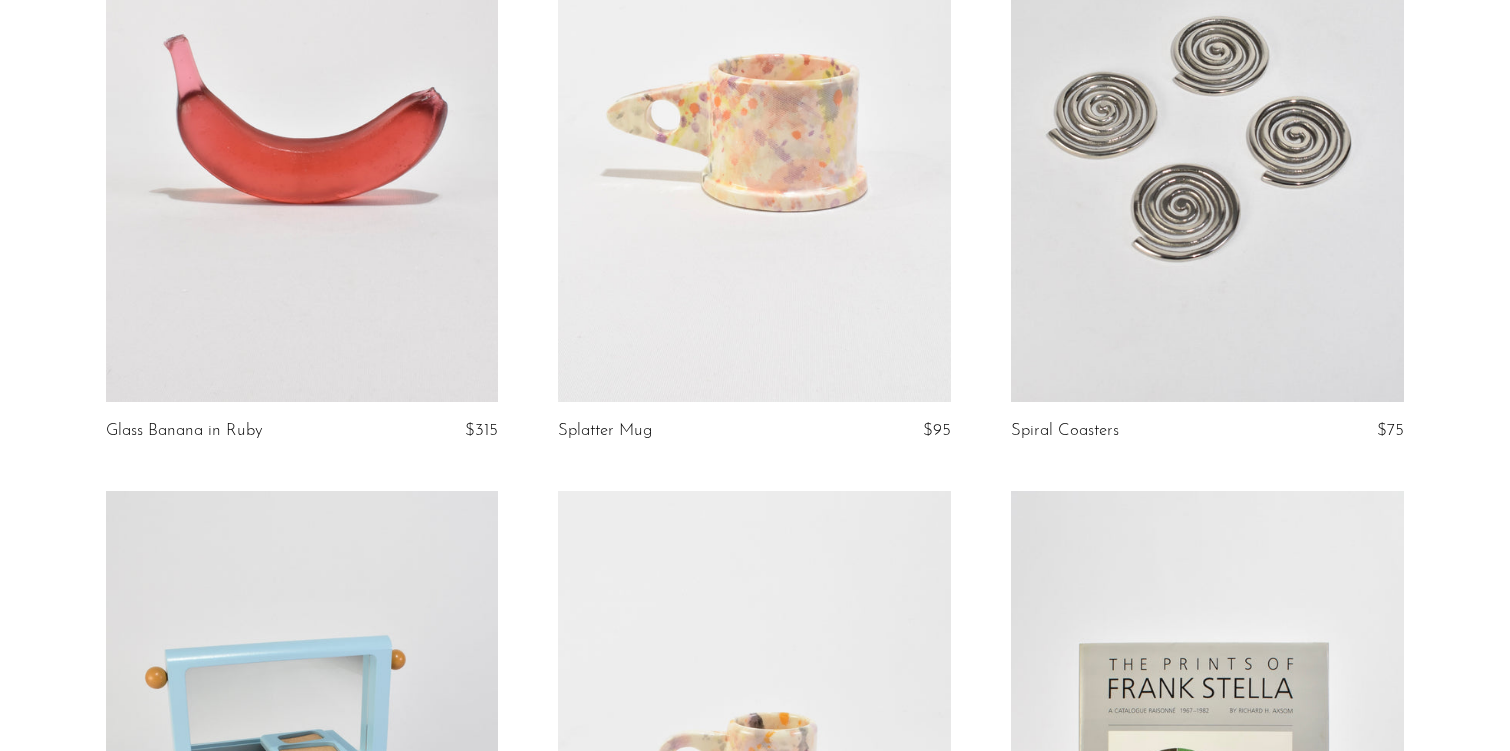 scroll, scrollTop: 945, scrollLeft: 0, axis: vertical 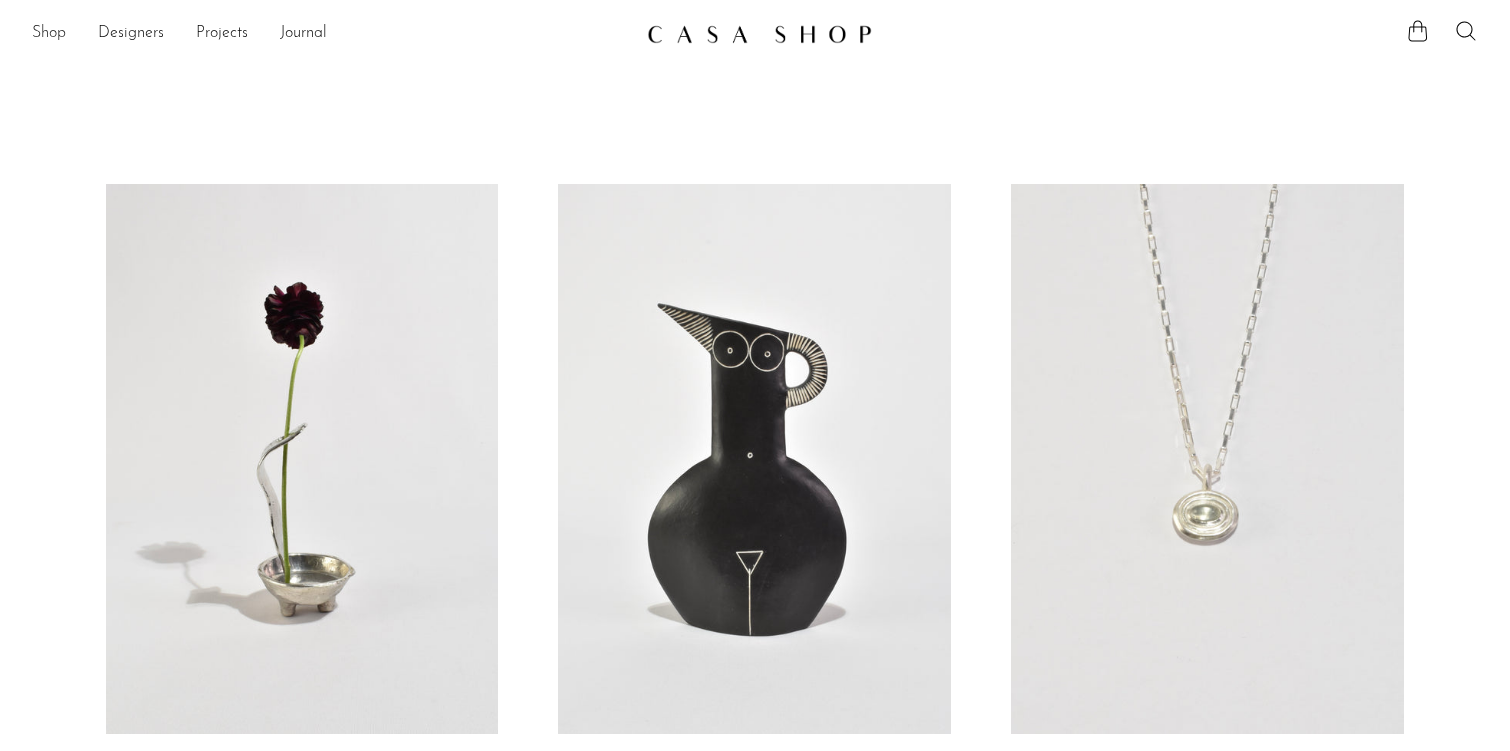 click on "Shop" at bounding box center [49, 34] 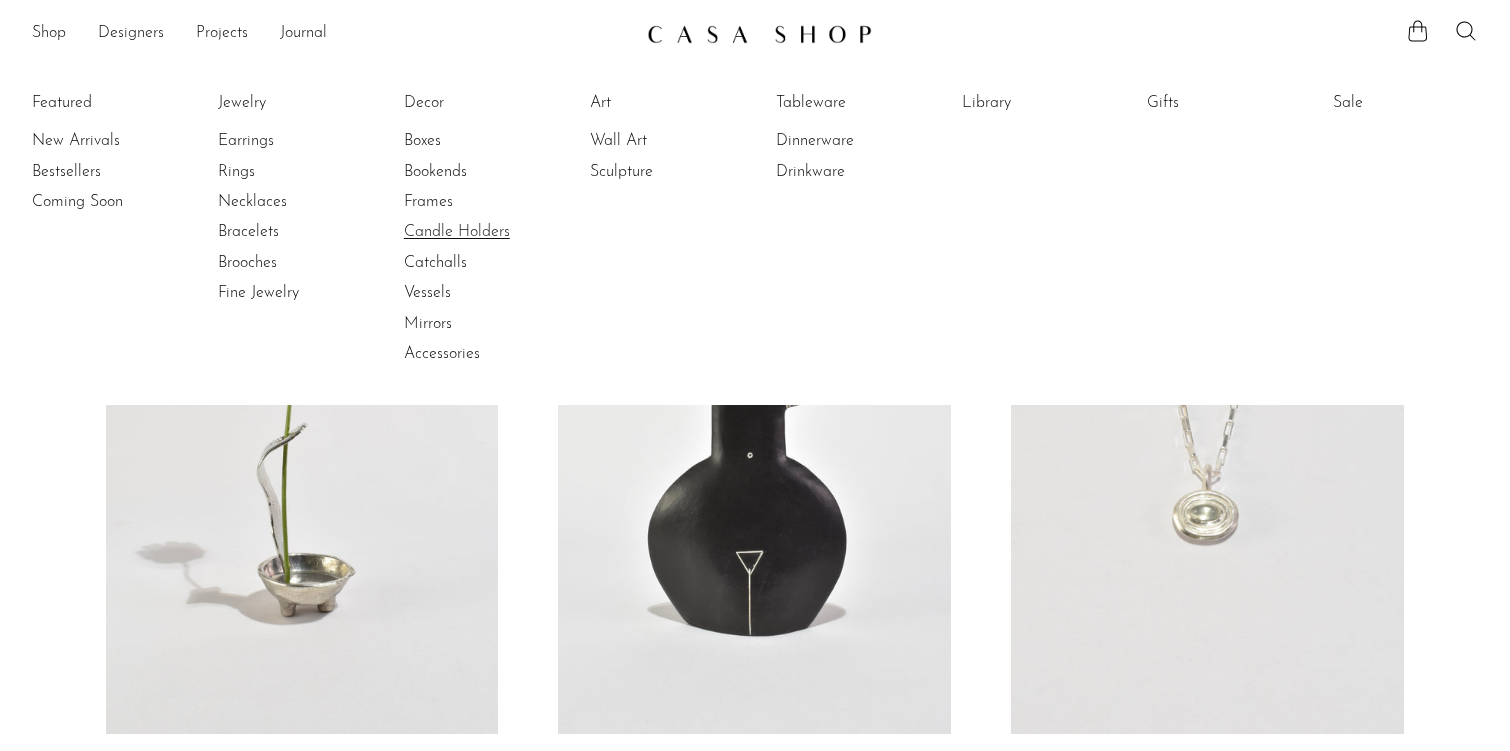 click on "Candle Holders" at bounding box center [479, 232] 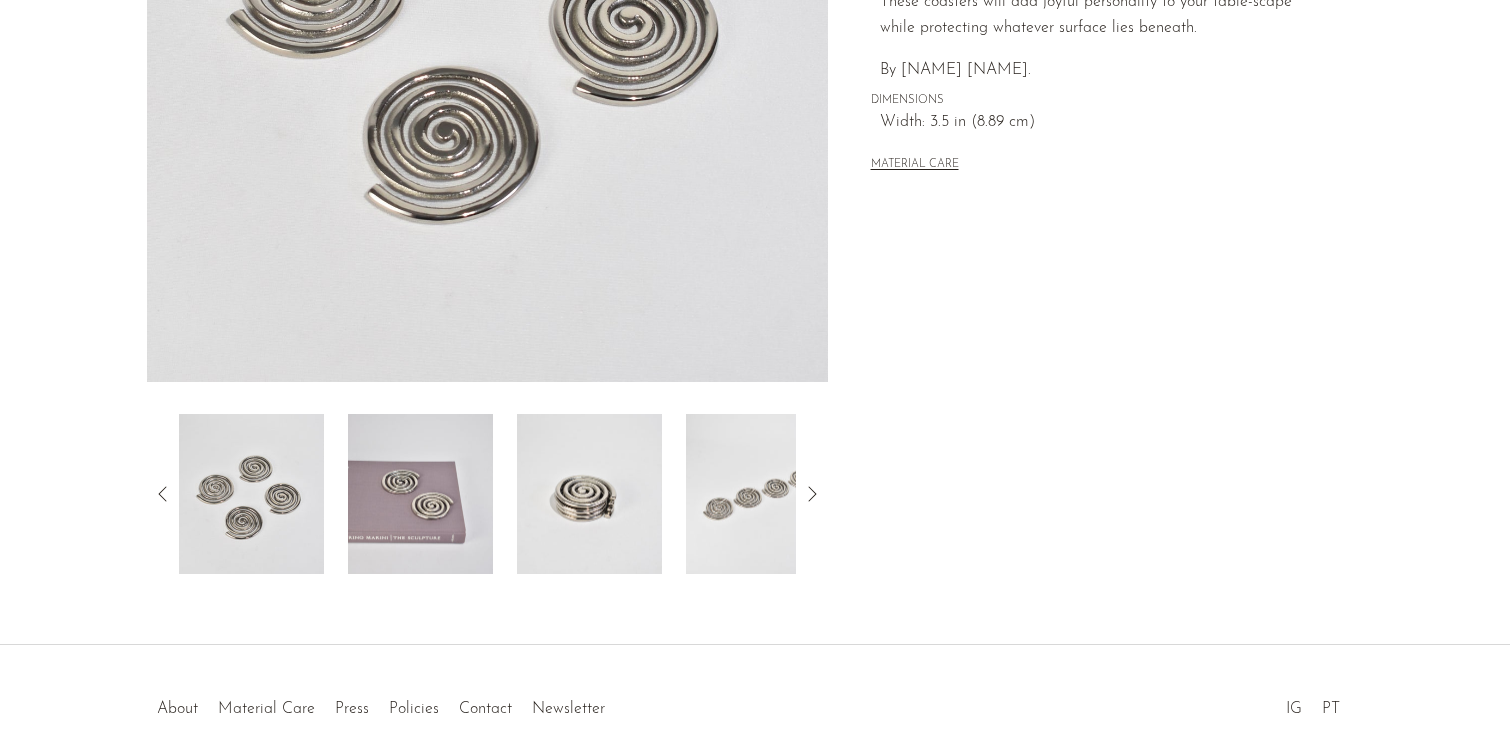 scroll, scrollTop: 540, scrollLeft: 0, axis: vertical 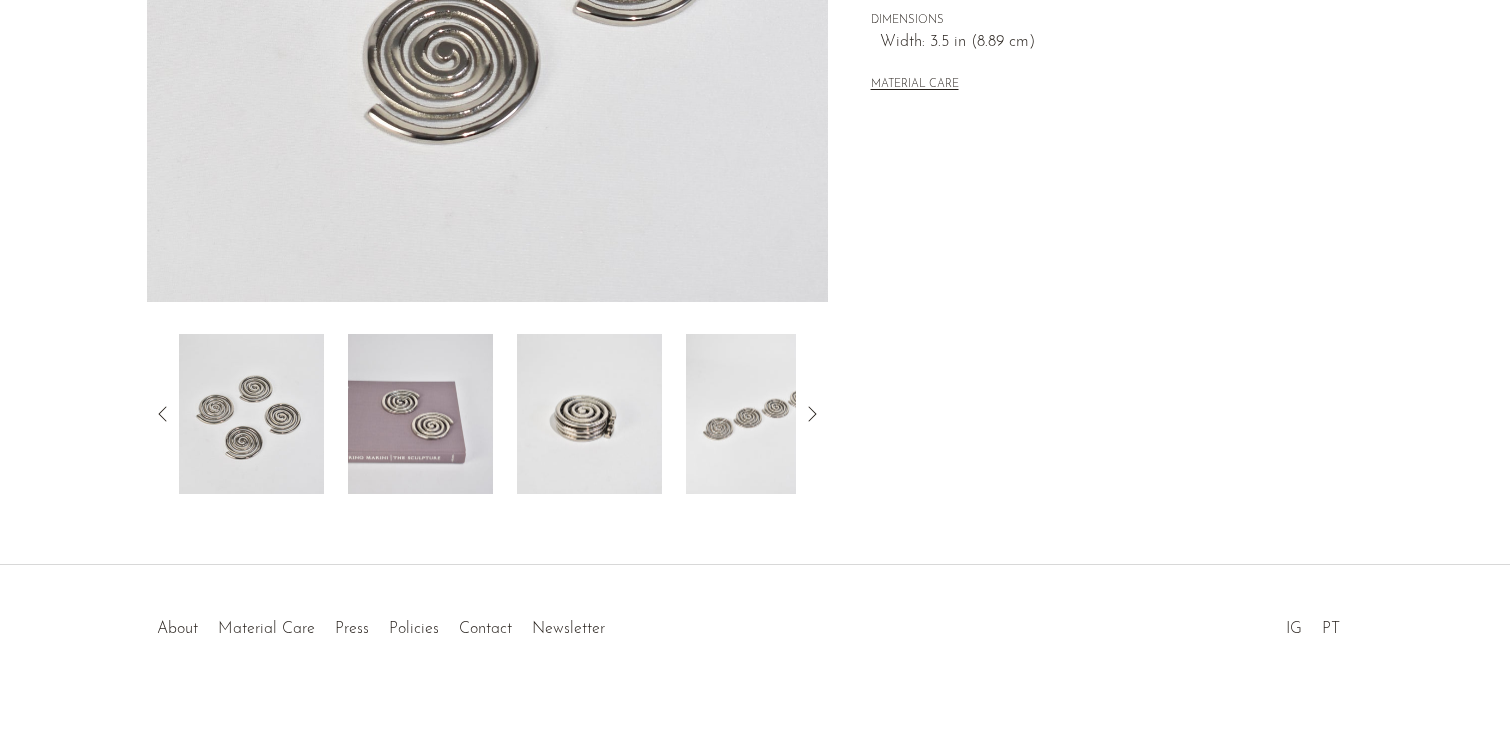 click at bounding box center (251, 414) 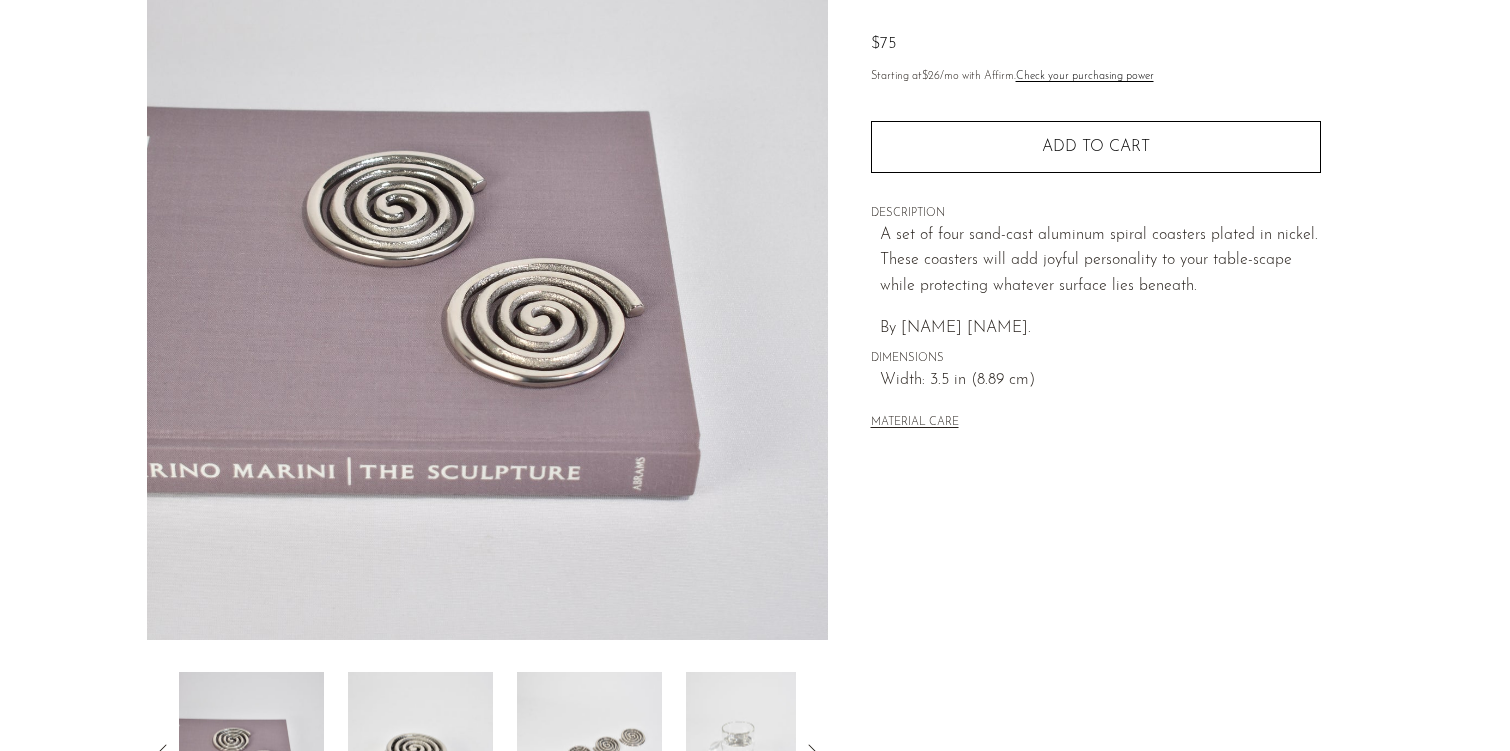 scroll, scrollTop: 194, scrollLeft: 0, axis: vertical 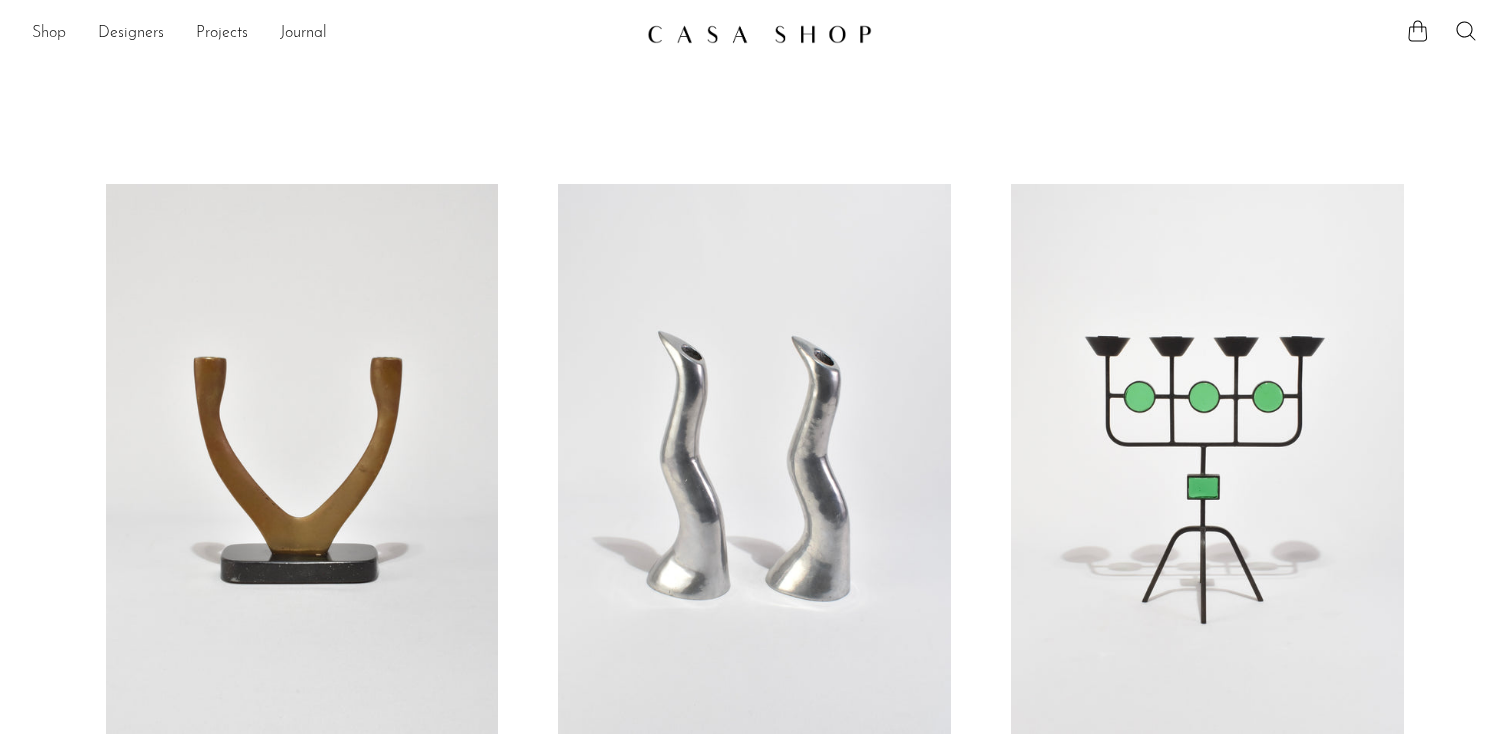 click on "Shop" at bounding box center [49, 34] 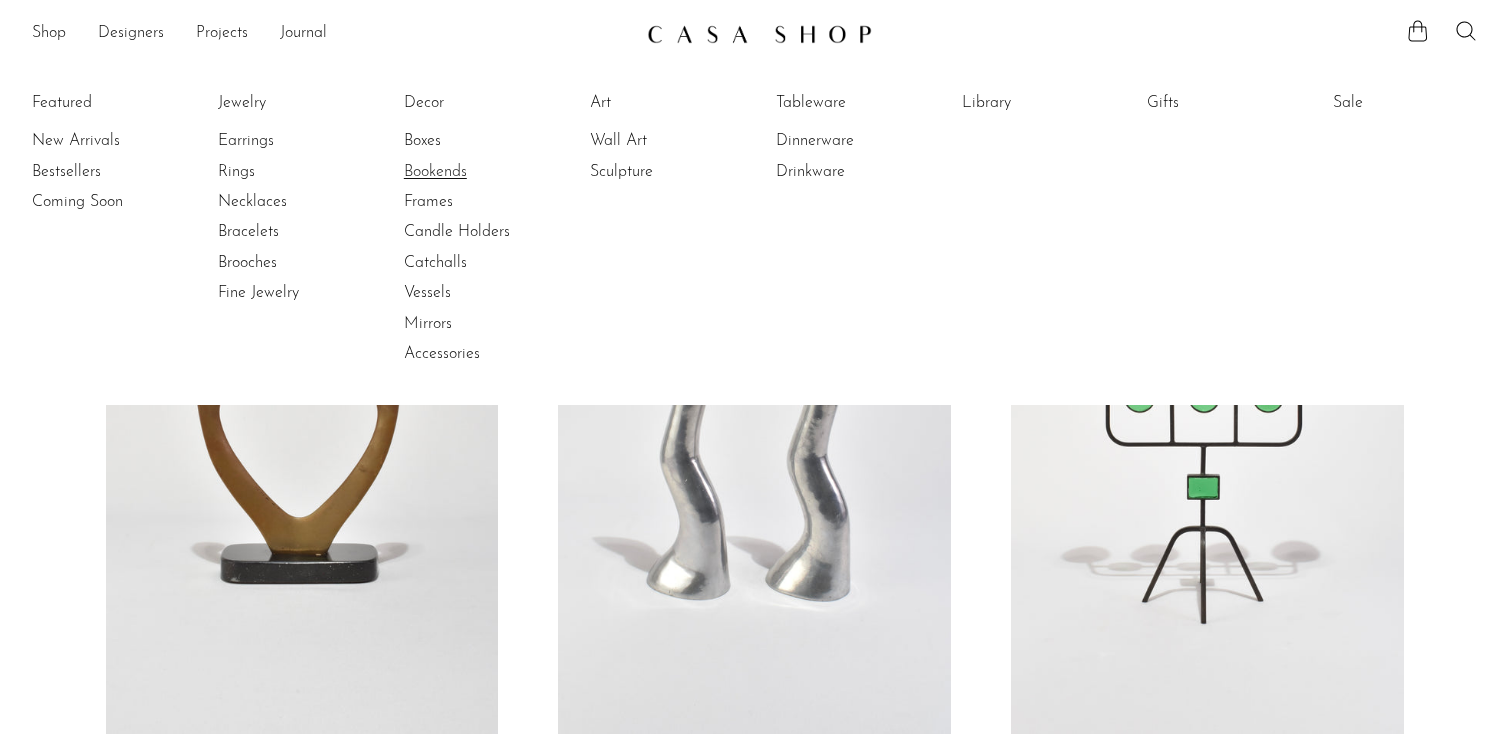click on "Bookends" at bounding box center [479, 172] 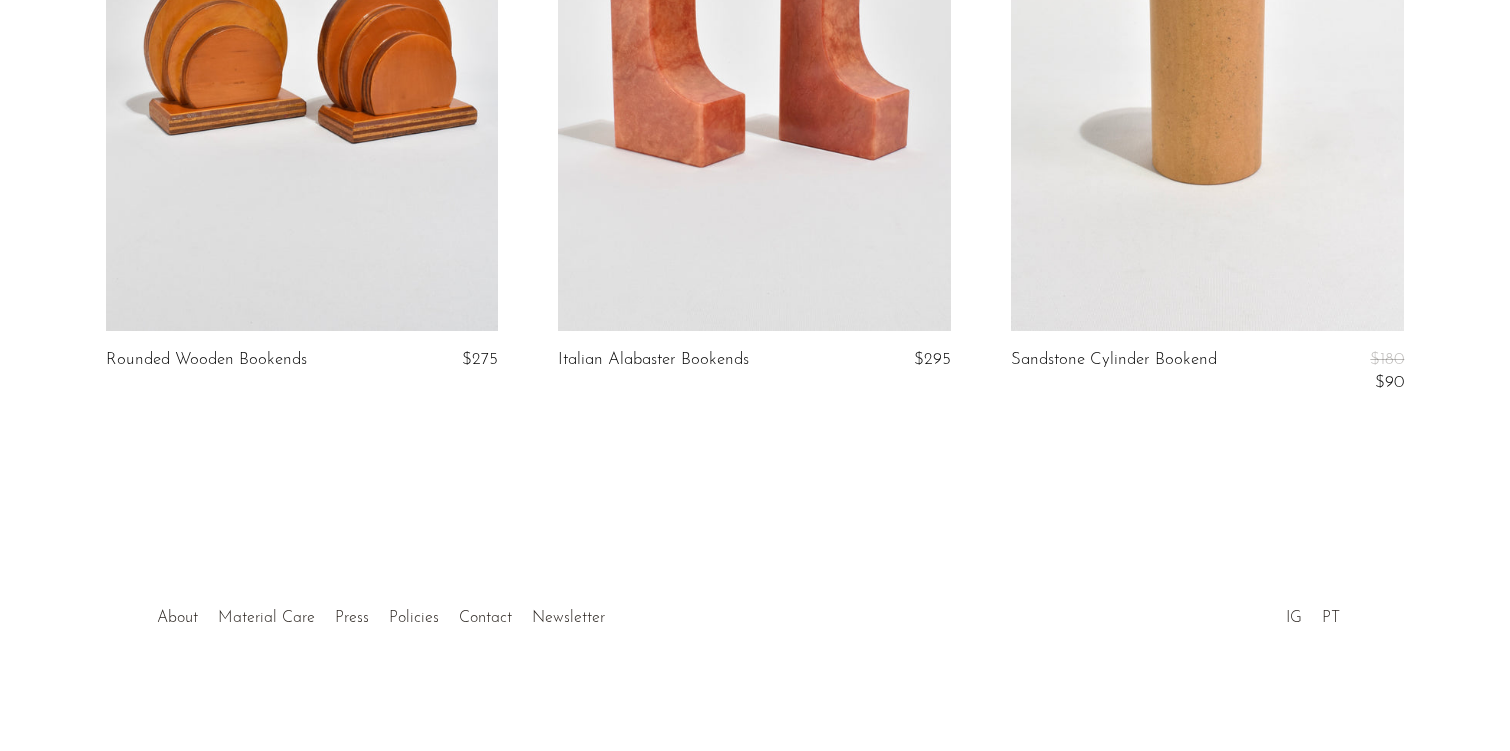 scroll, scrollTop: 0, scrollLeft: 0, axis: both 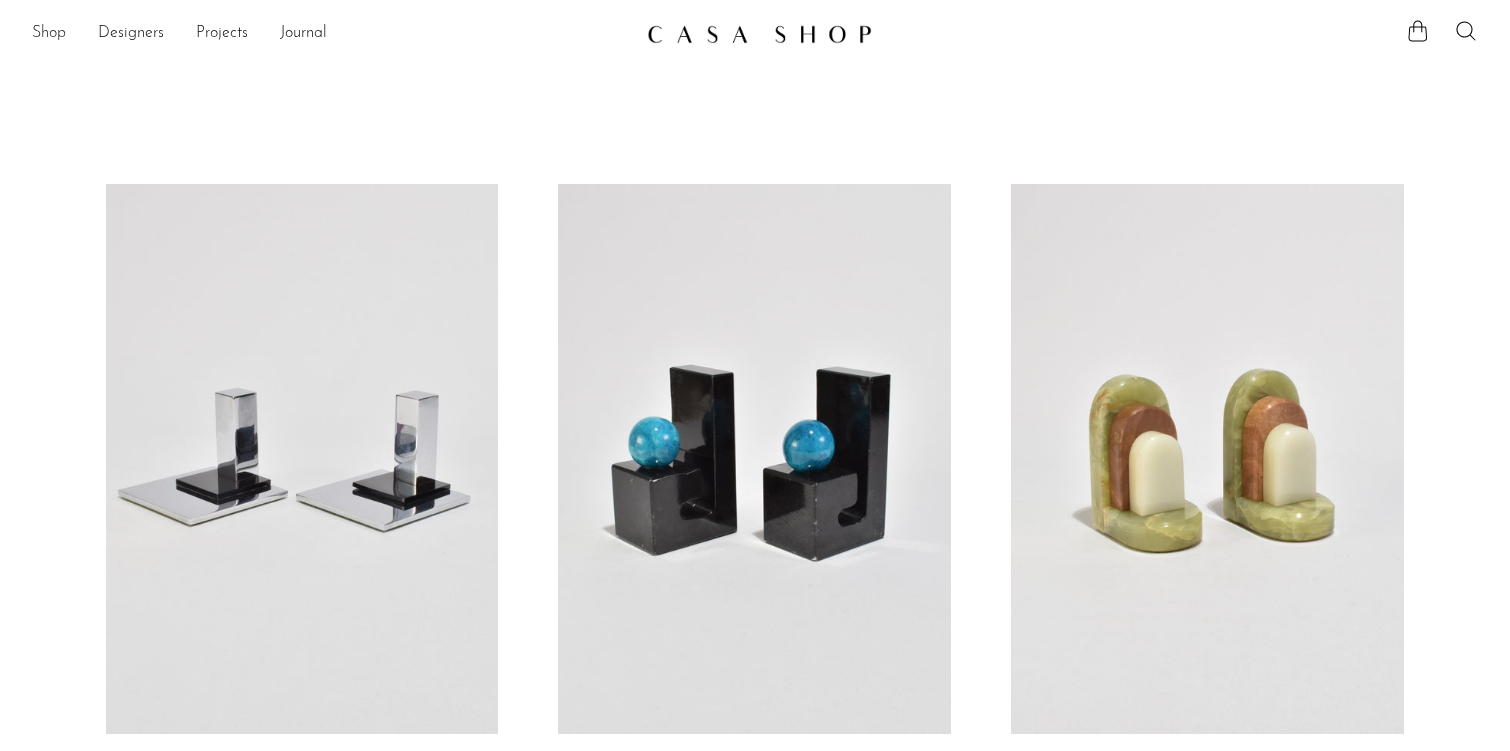 click on "Shop" at bounding box center (49, 34) 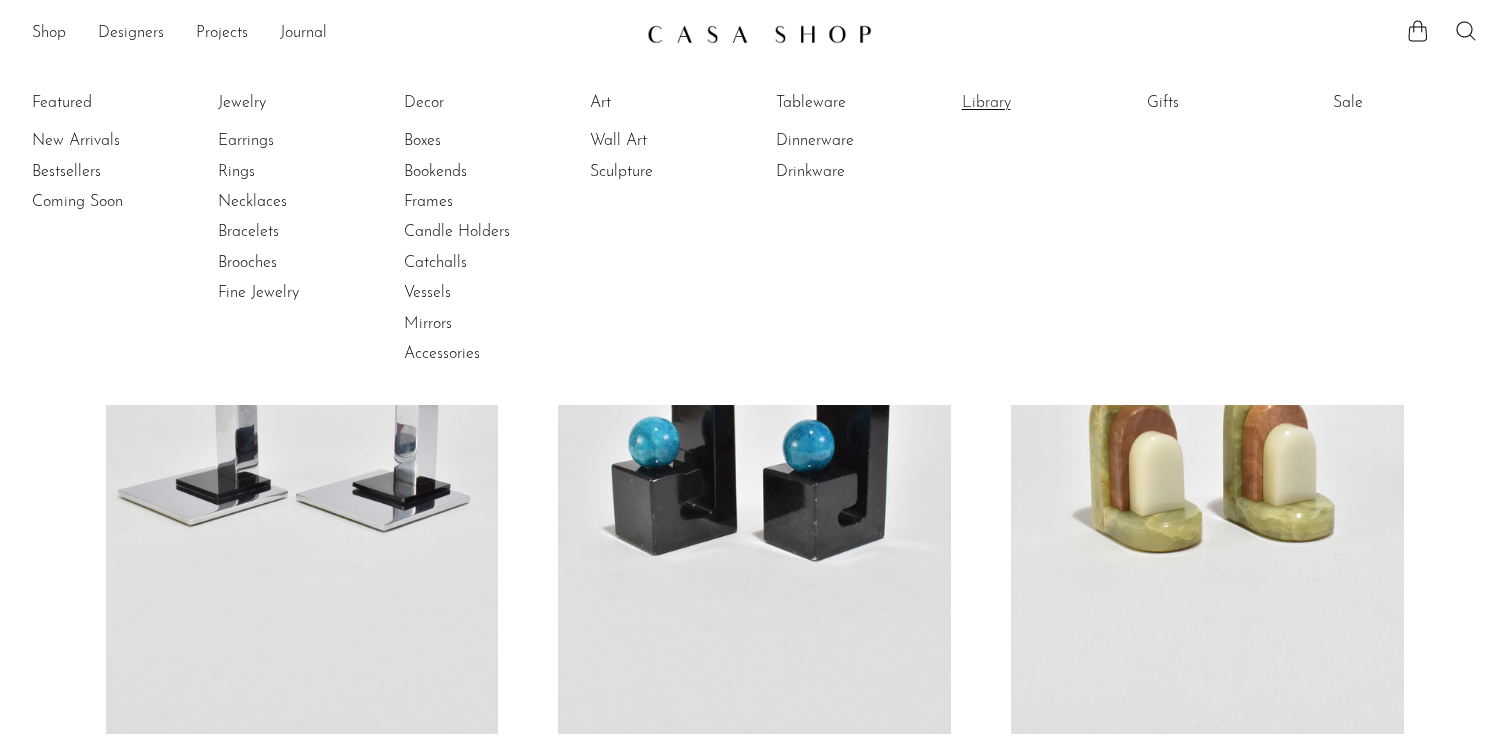 click on "Library" at bounding box center (1037, 103) 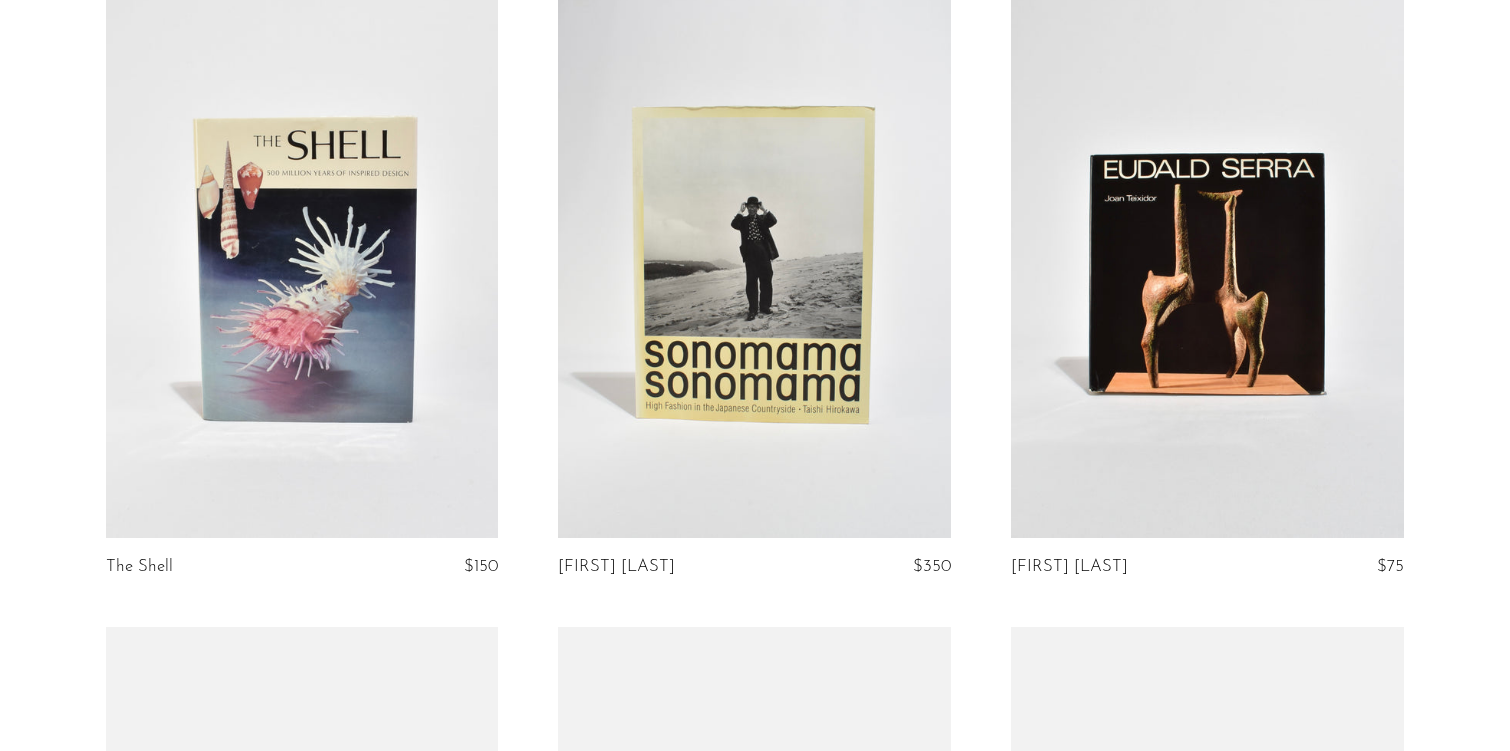 scroll, scrollTop: 2142, scrollLeft: 0, axis: vertical 